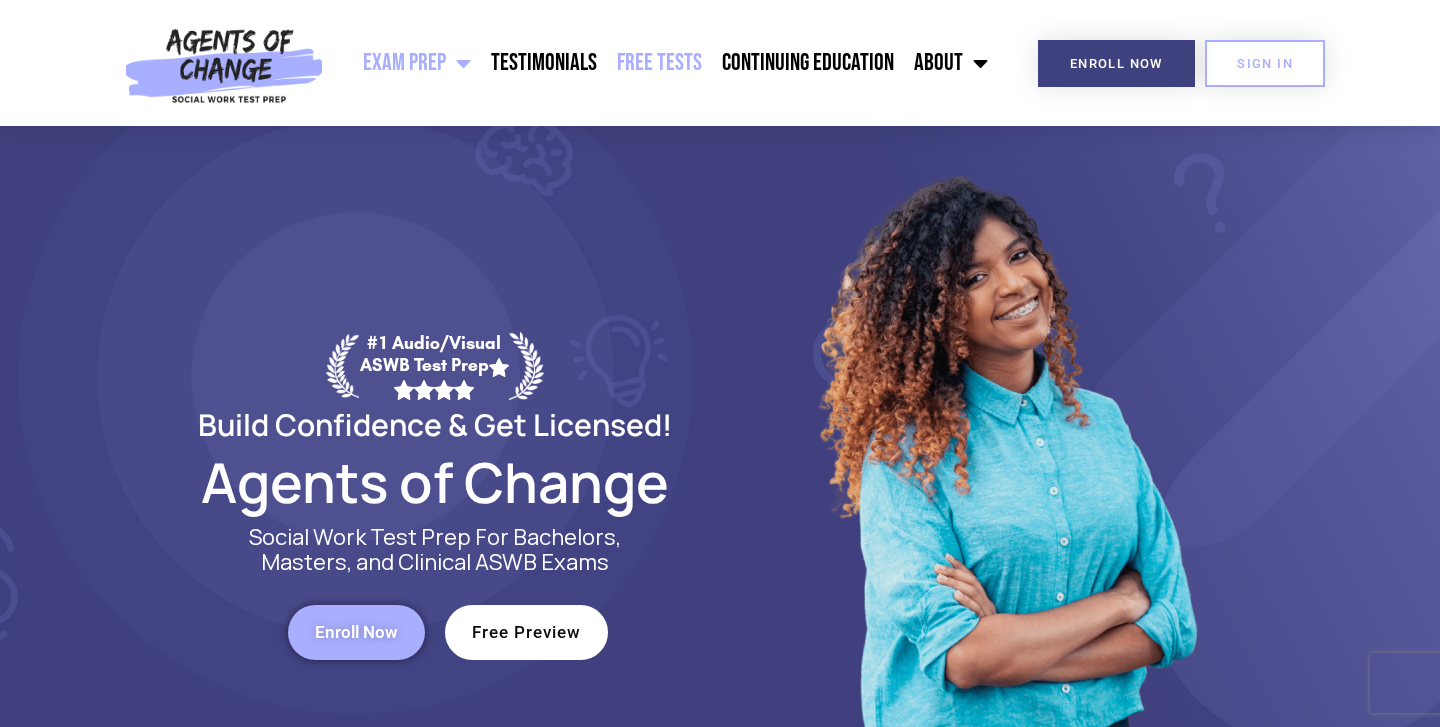 scroll, scrollTop: 0, scrollLeft: 0, axis: both 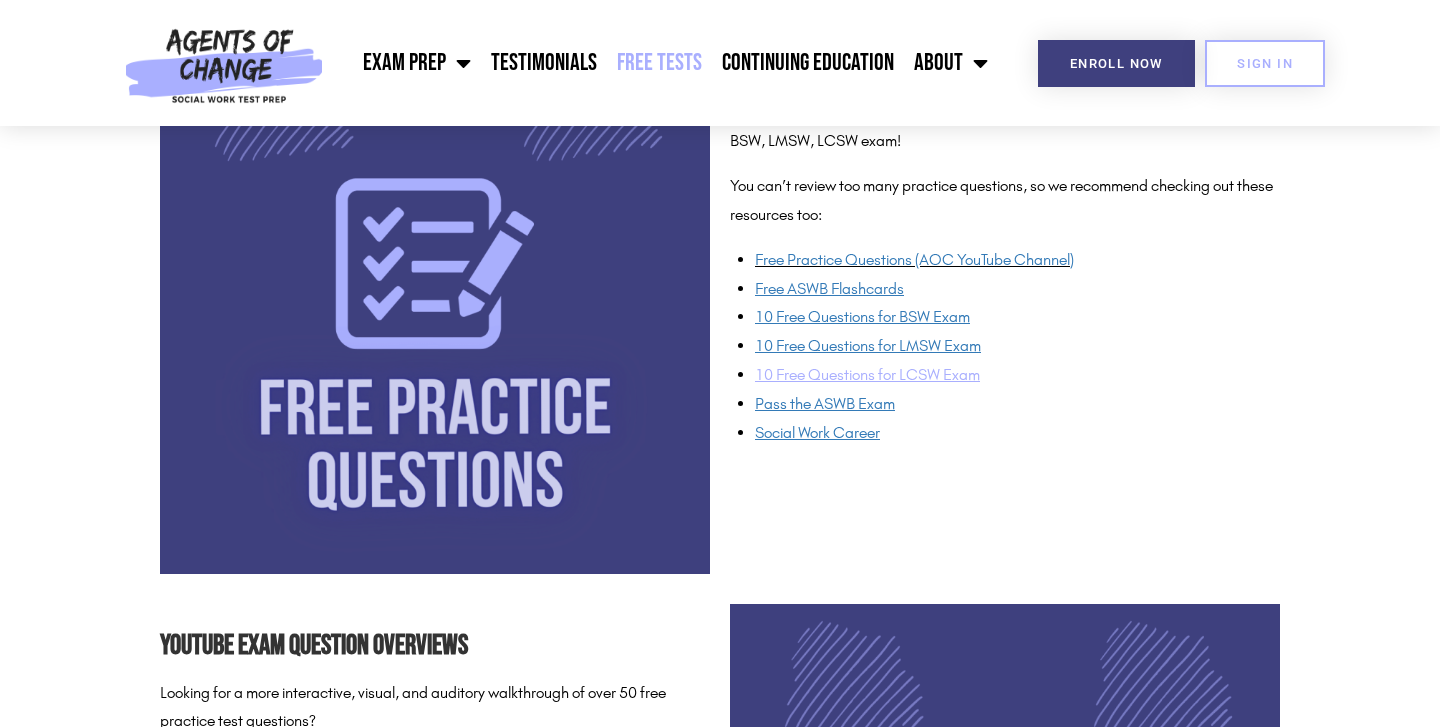 click on "10 Free Questions for LCSW Exam" at bounding box center [867, 374] 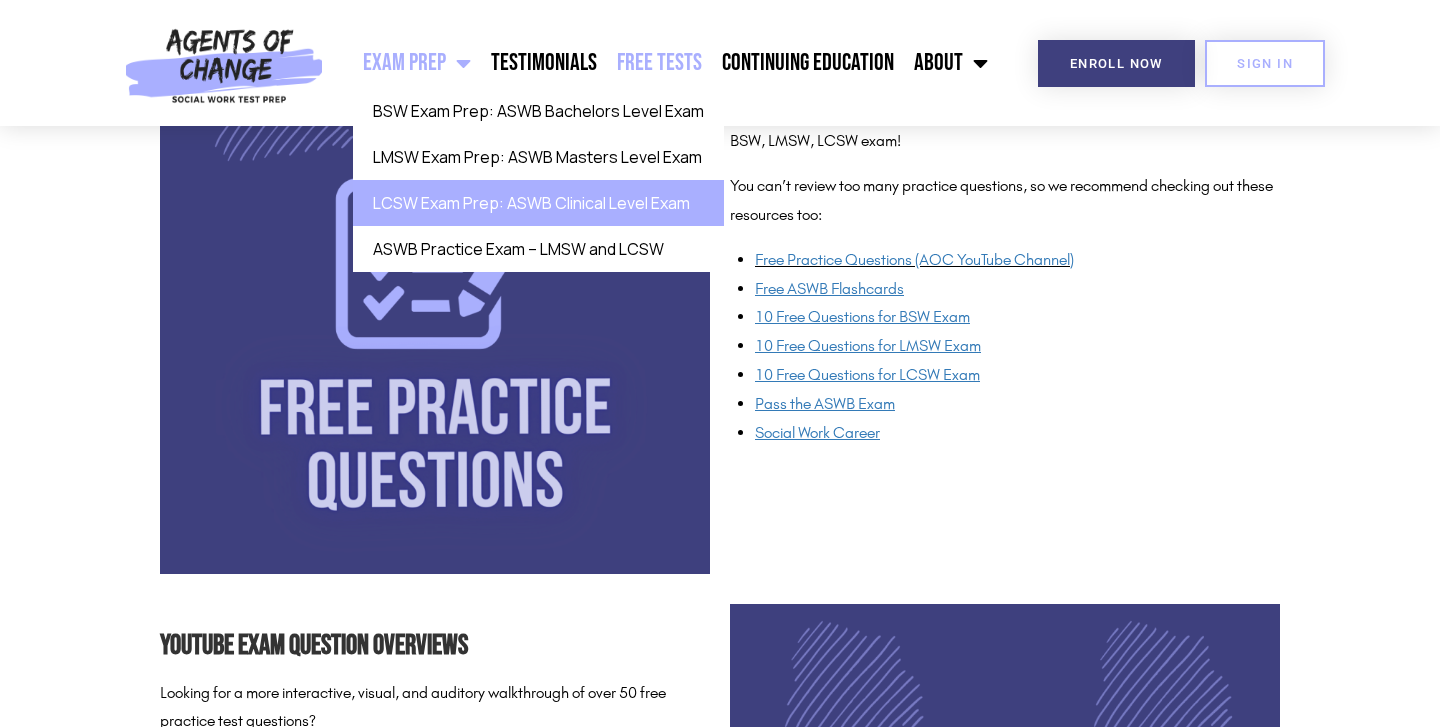 click on "LCSW Exam Prep: ASWB Clinical Level Exam" 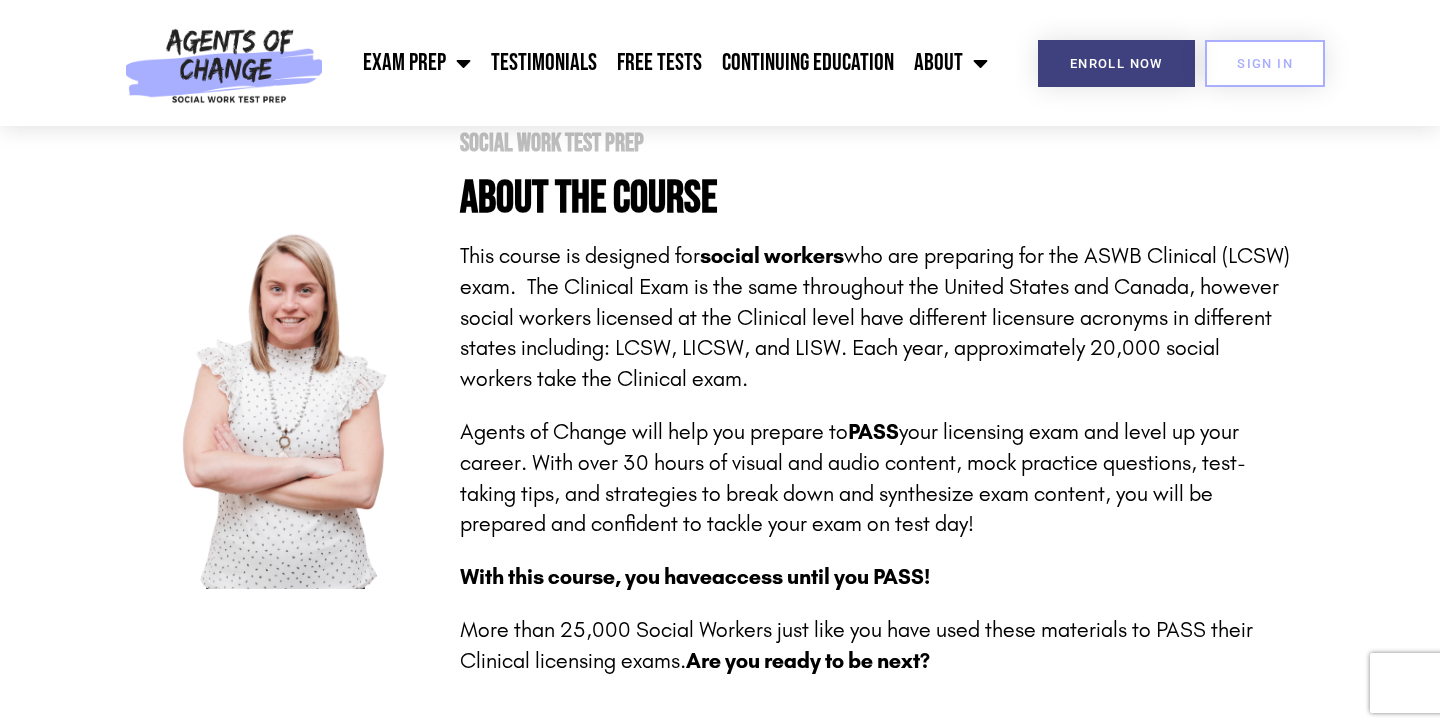 scroll, scrollTop: 430, scrollLeft: 0, axis: vertical 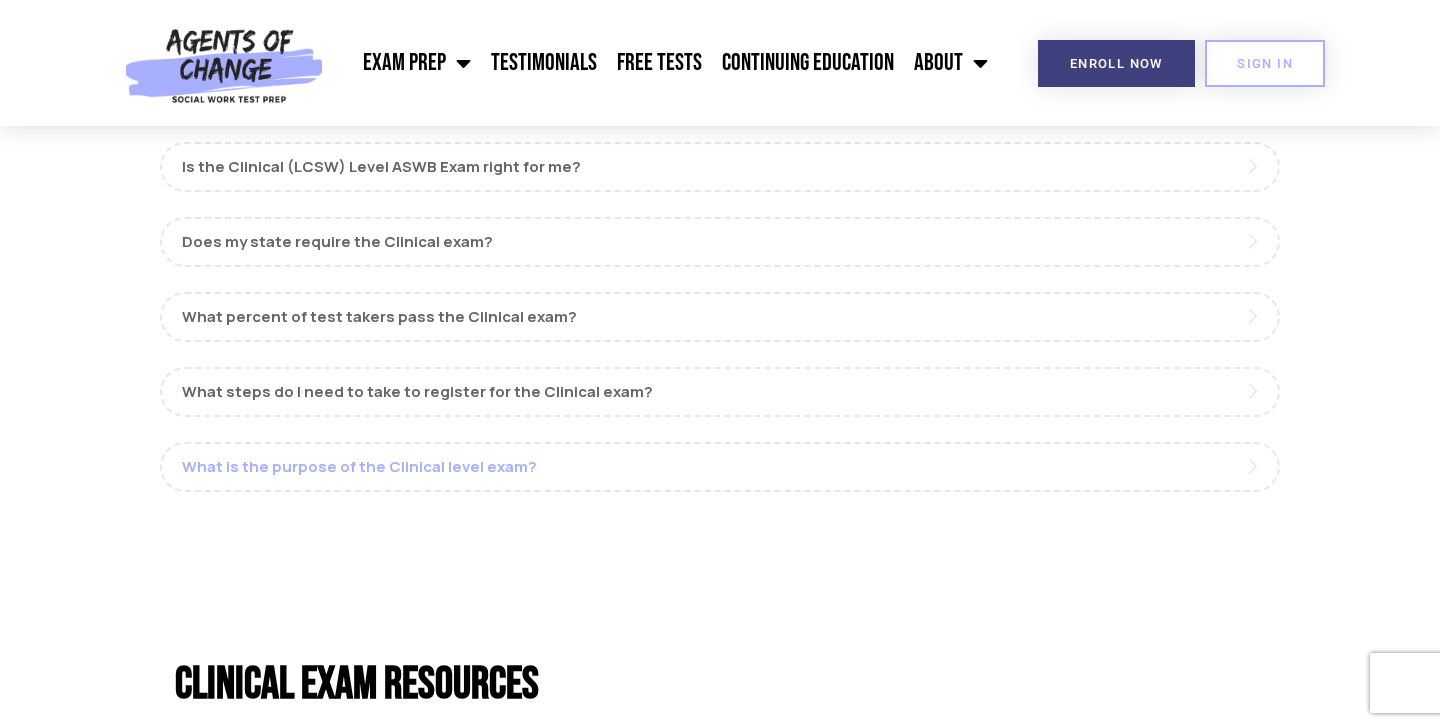 click on "What is the purpose of the Clinical level exam?" at bounding box center (720, 467) 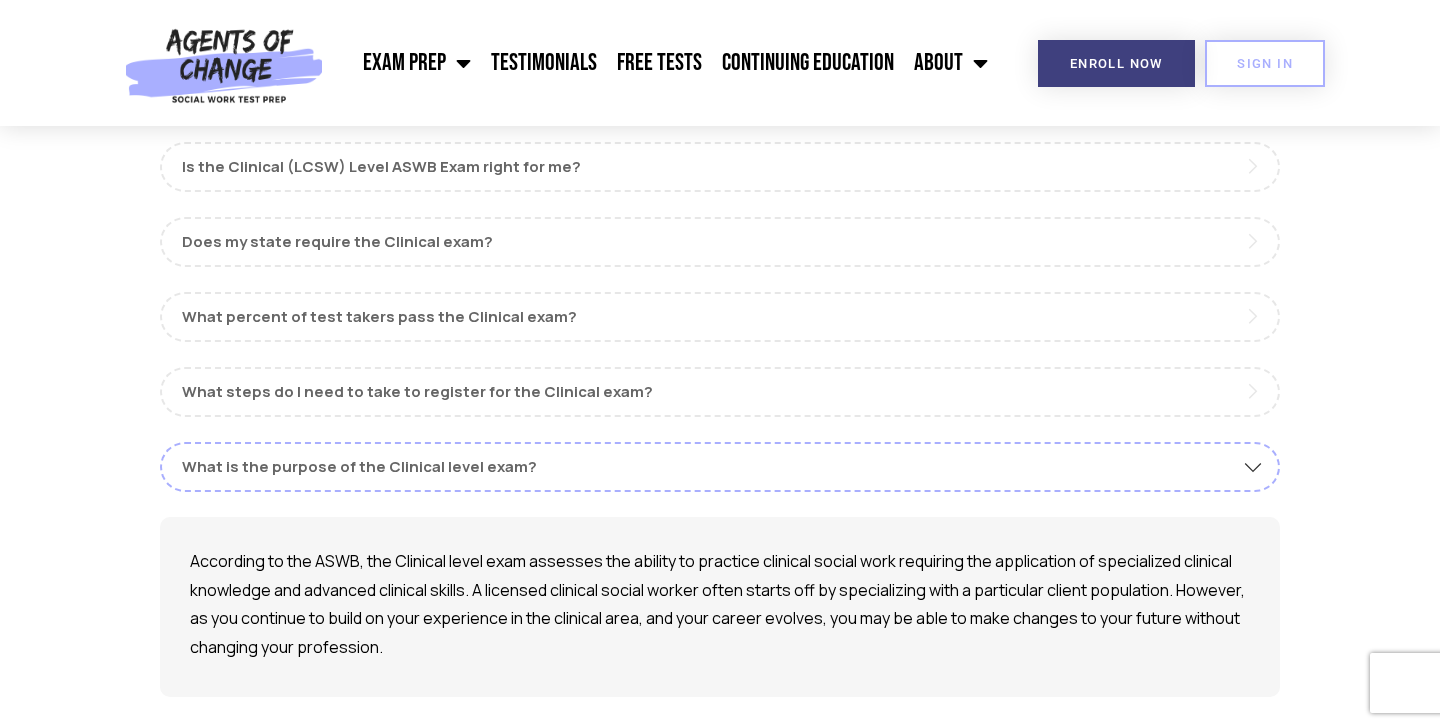 scroll, scrollTop: 1918, scrollLeft: 0, axis: vertical 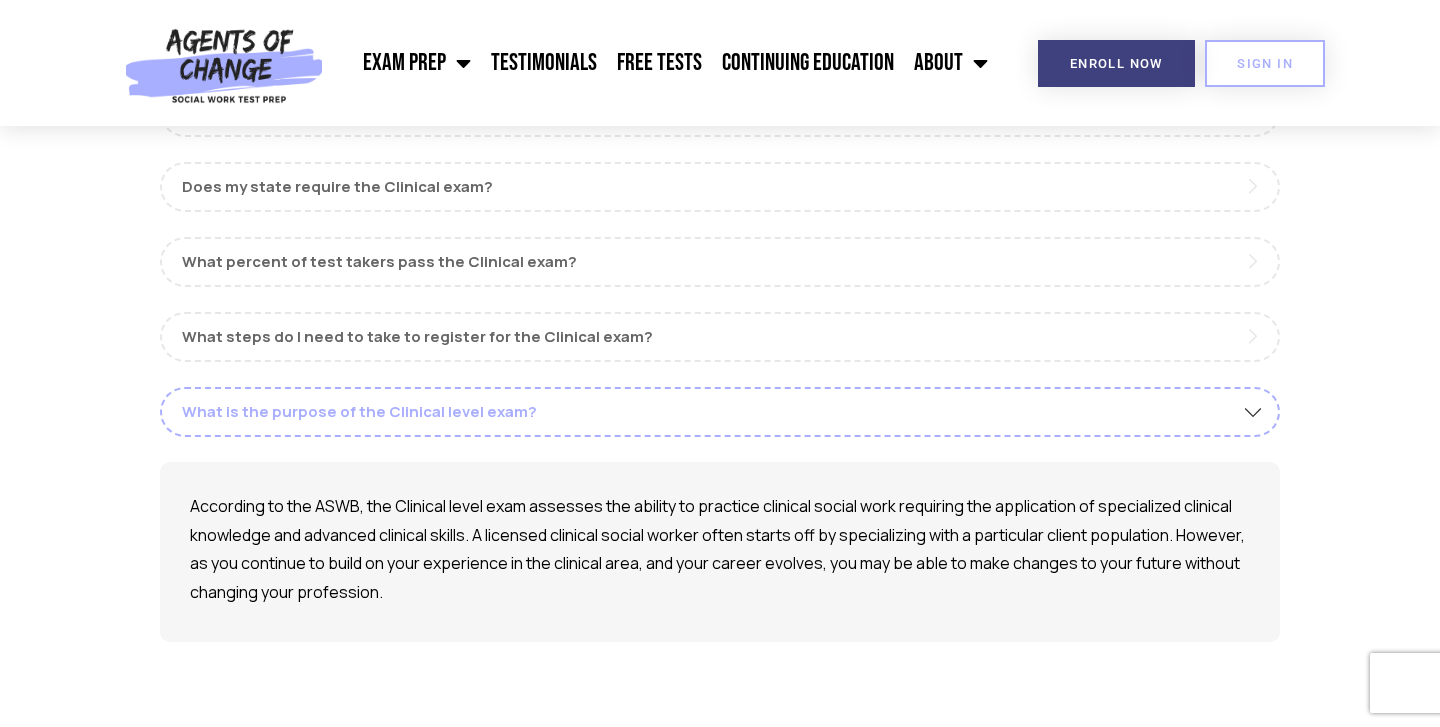 click on "What is the purpose of the Clinical level exam?" at bounding box center (720, 412) 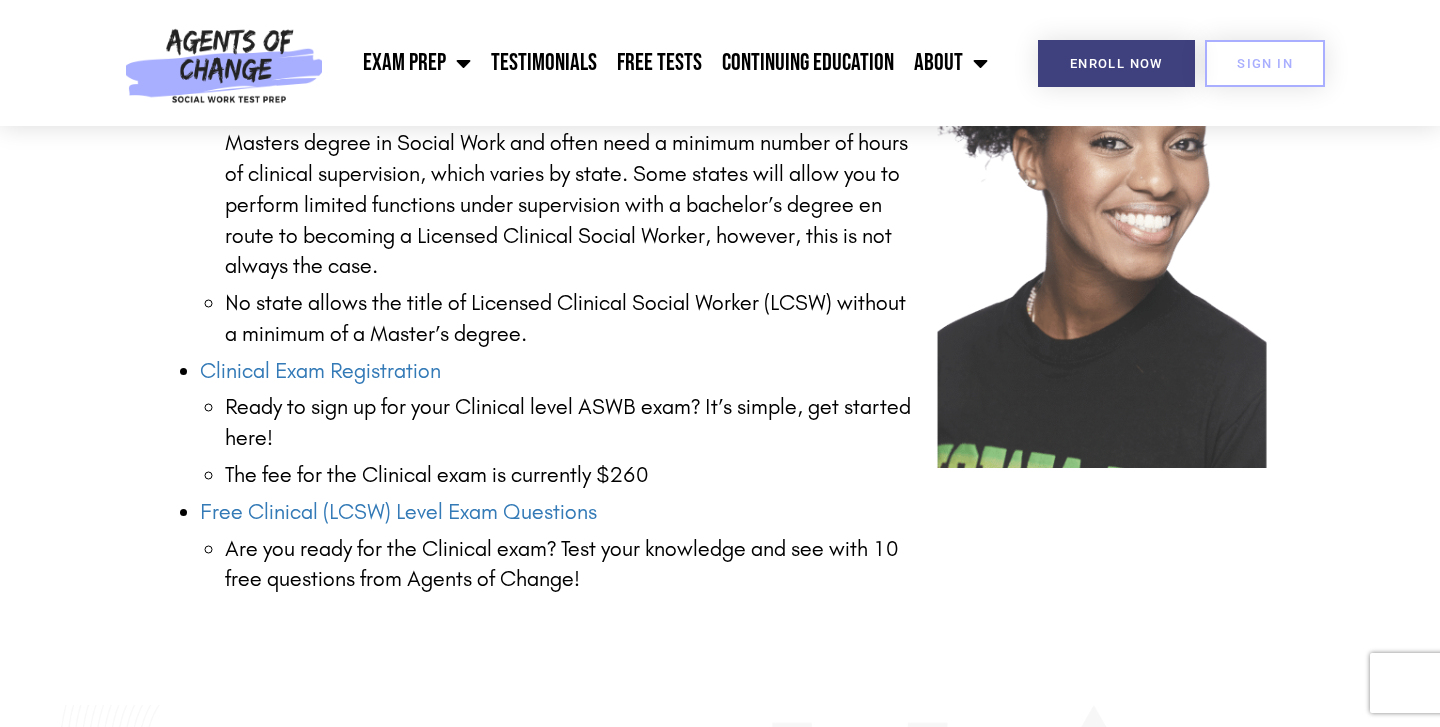 scroll, scrollTop: 2735, scrollLeft: 0, axis: vertical 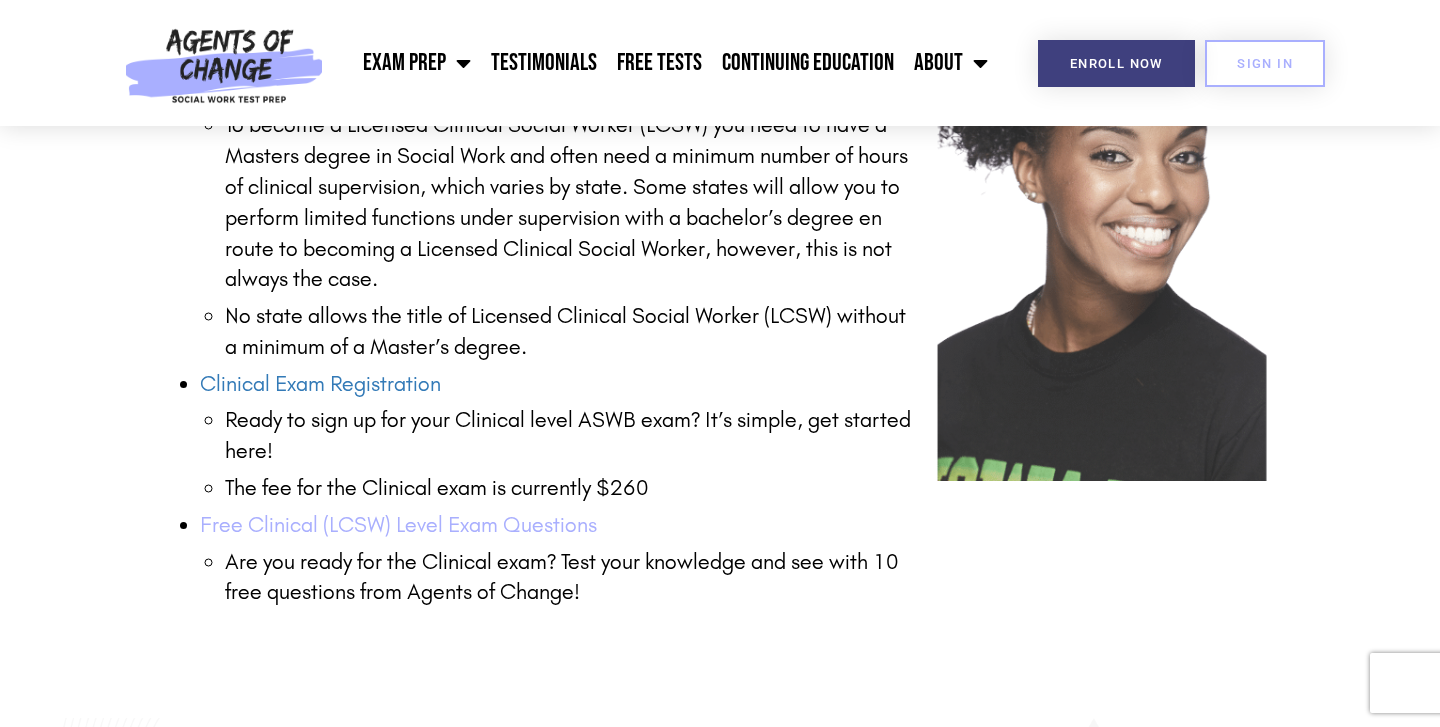 click on "Free Clinical (LCSW) Level Exam Questions" at bounding box center [398, 525] 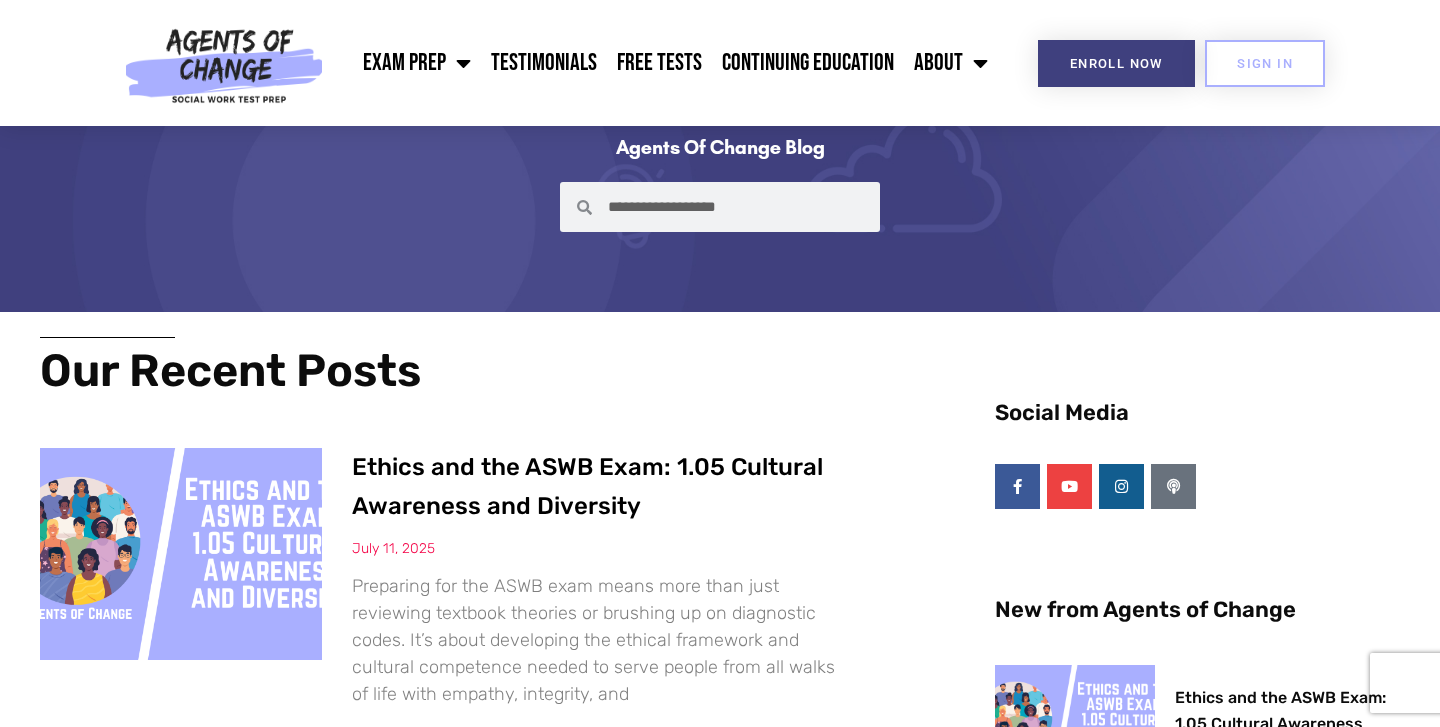 scroll, scrollTop: 491, scrollLeft: 0, axis: vertical 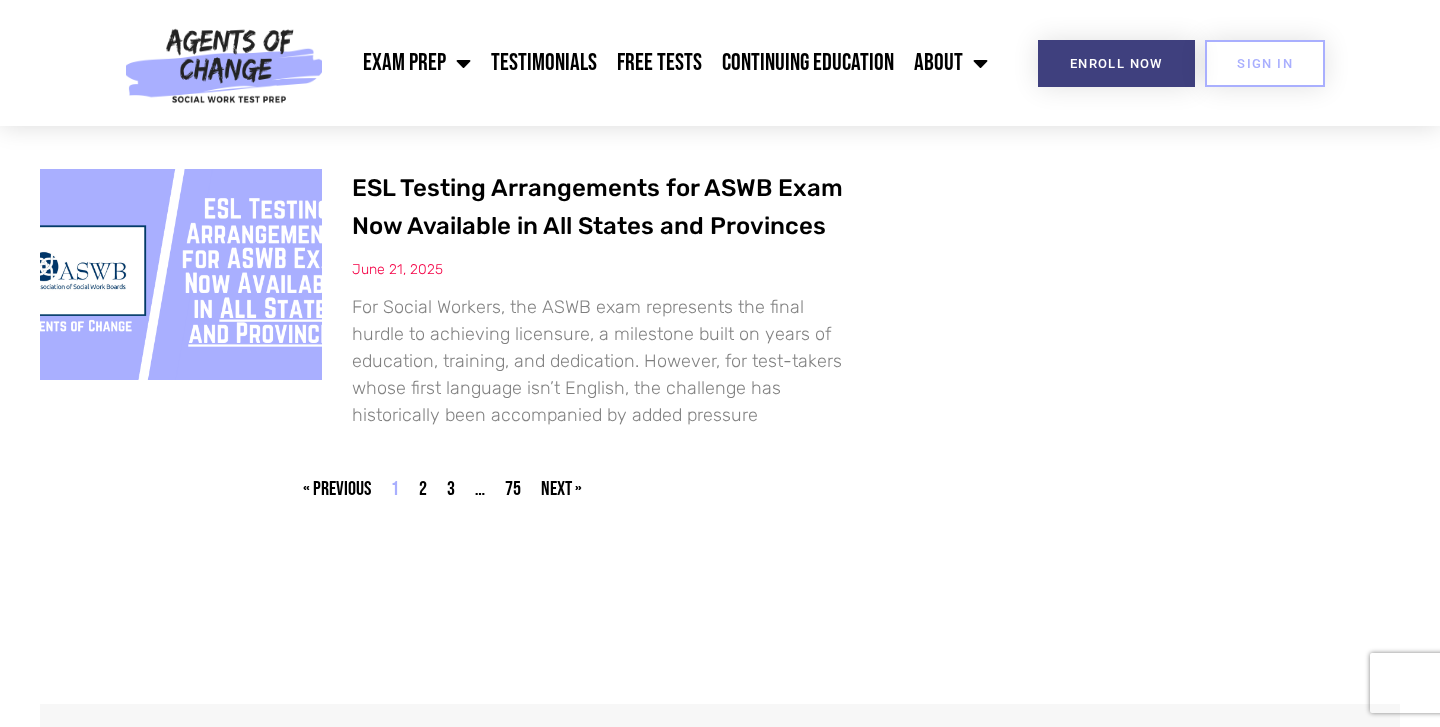 click on "Page 2" at bounding box center [423, 489] 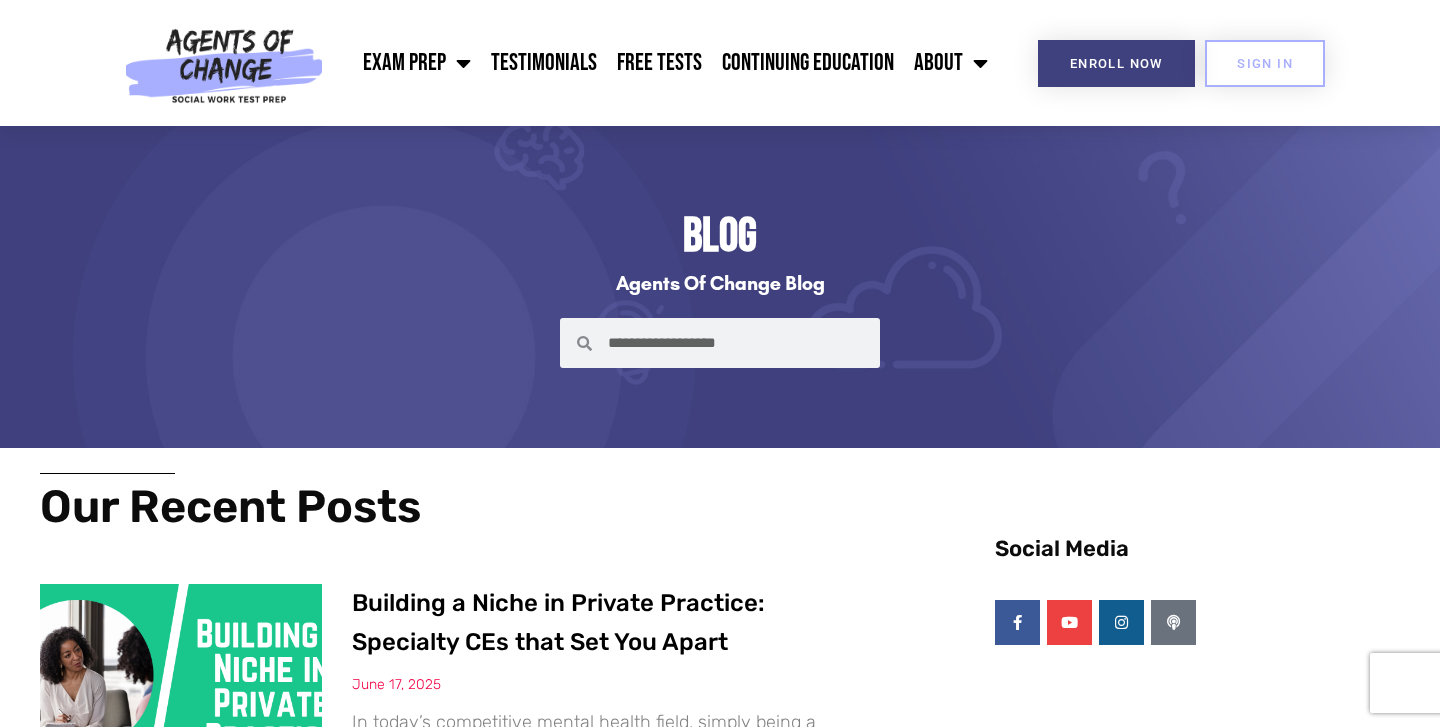 scroll, scrollTop: 380, scrollLeft: 0, axis: vertical 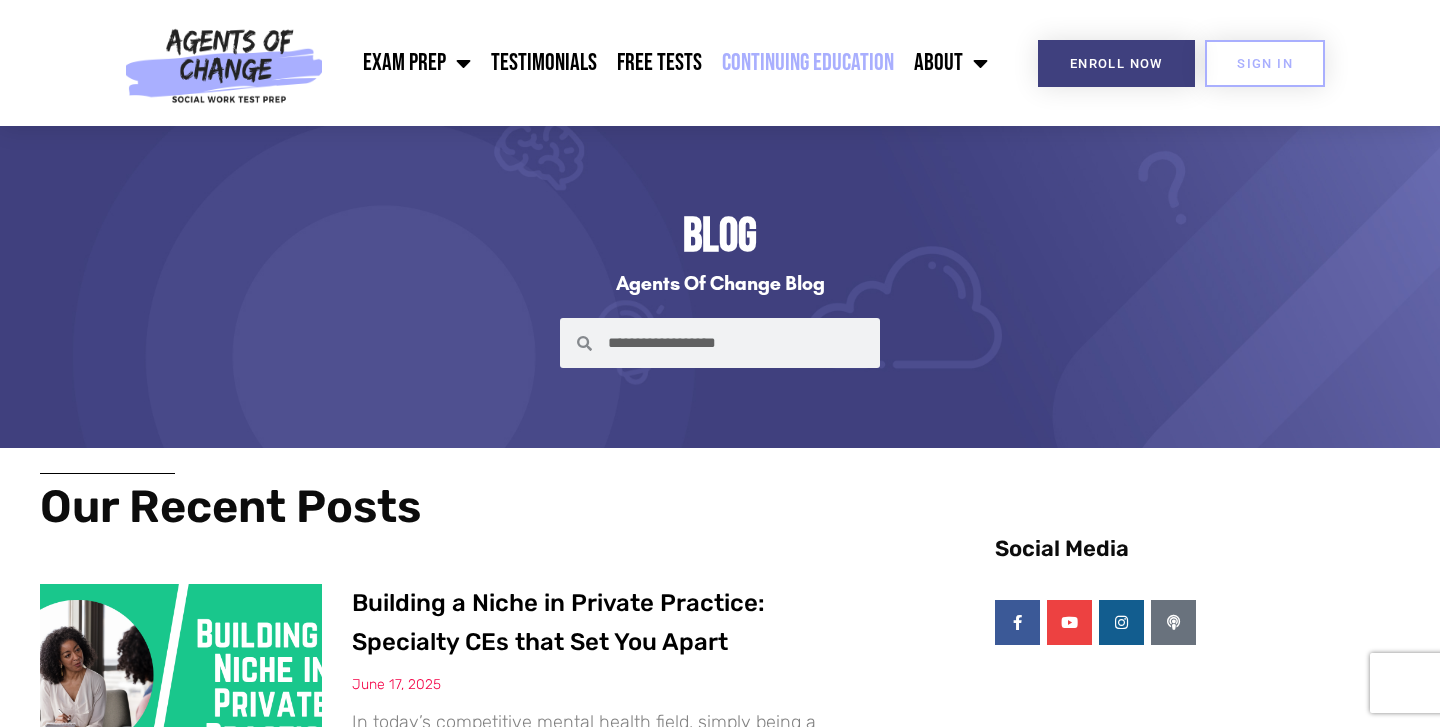 click on "Continuing Education" 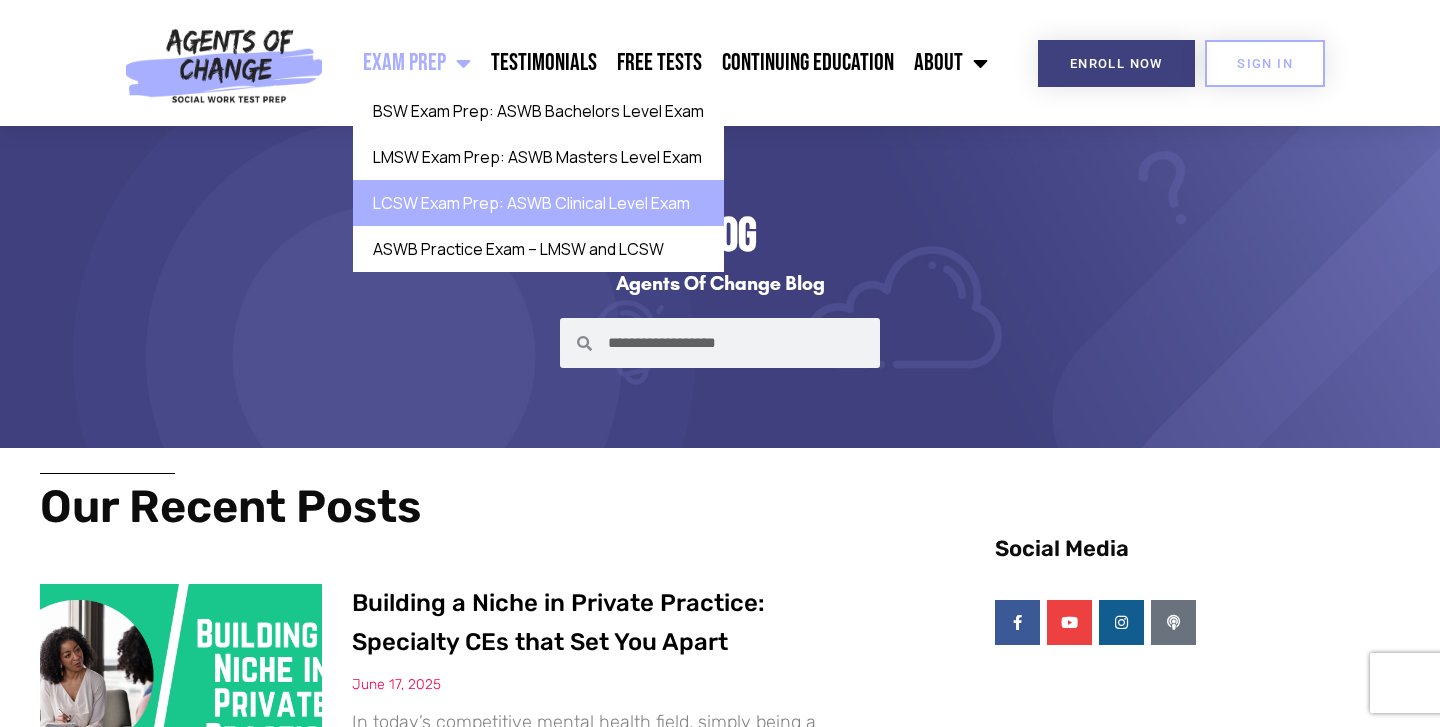 click on "LCSW Exam Prep: ASWB Clinical Level Exam" 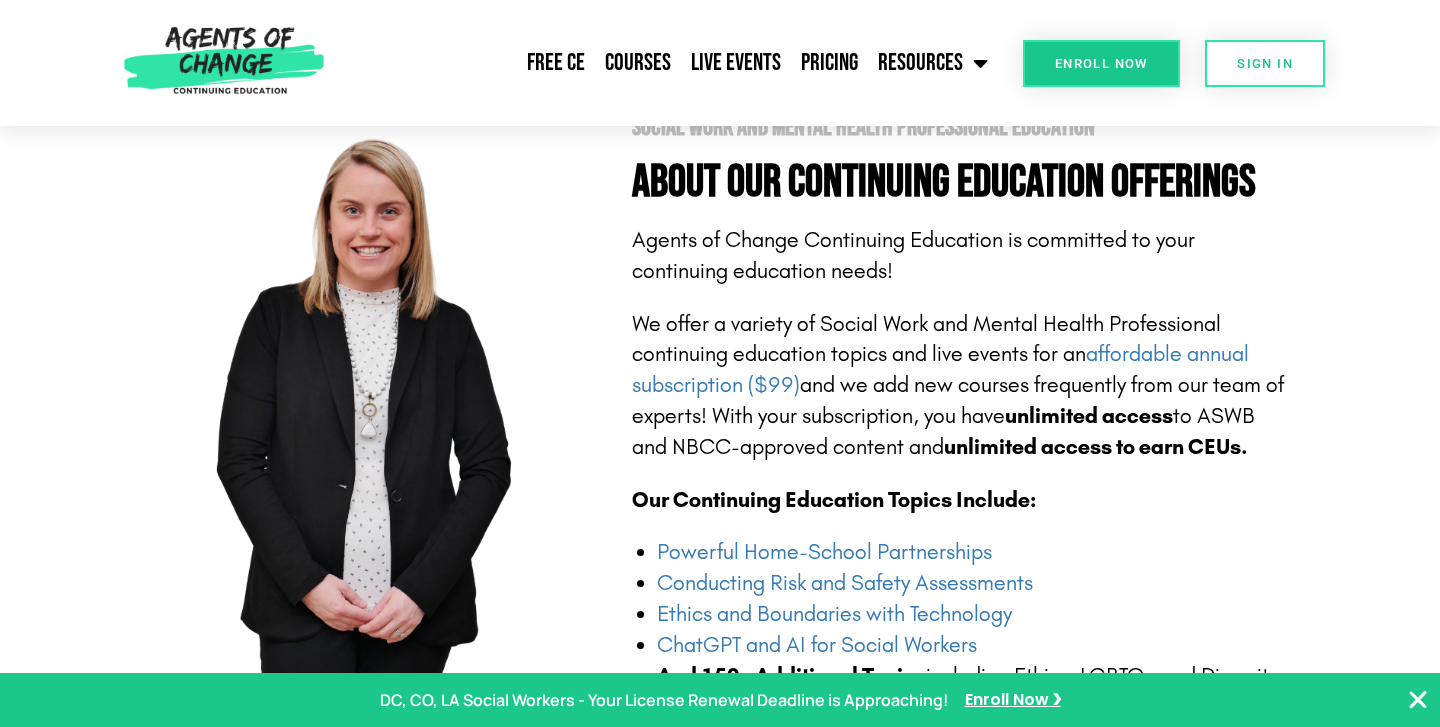 scroll, scrollTop: 0, scrollLeft: 0, axis: both 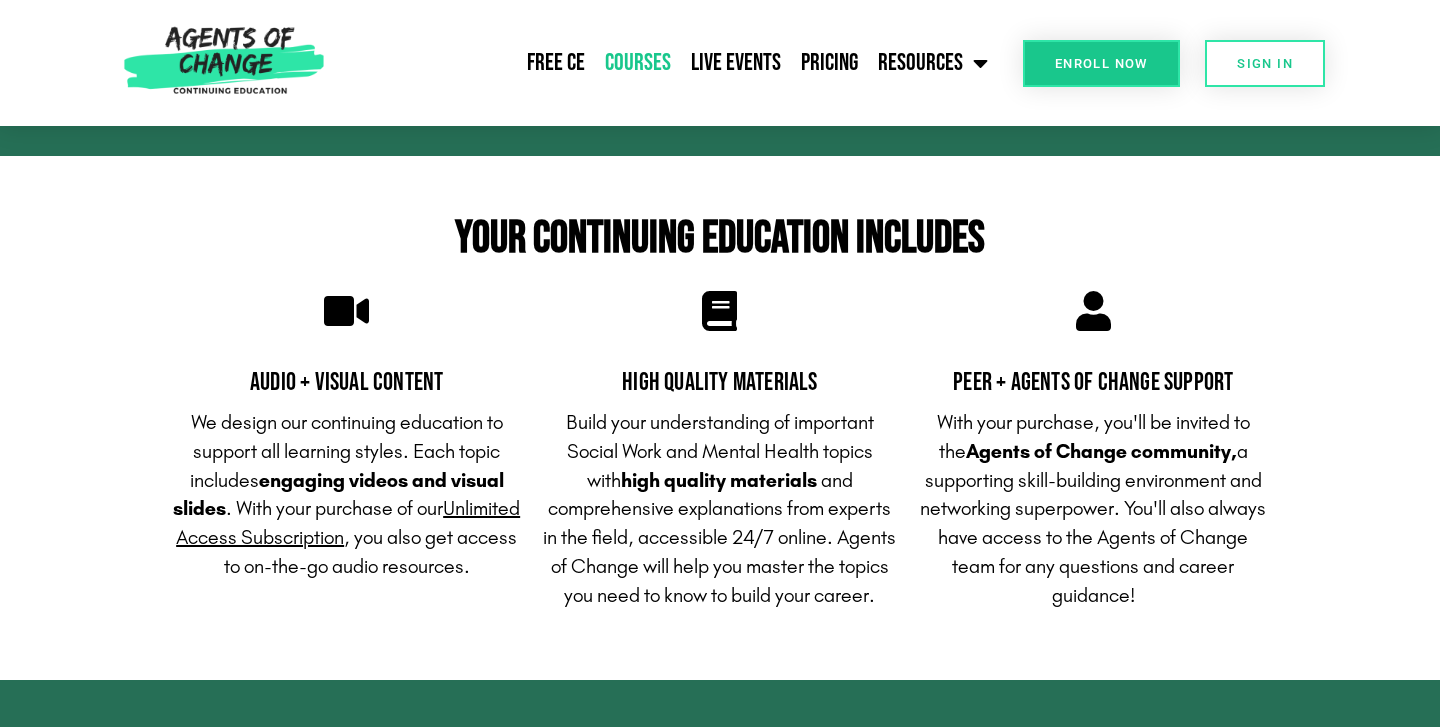 click on "Courses" 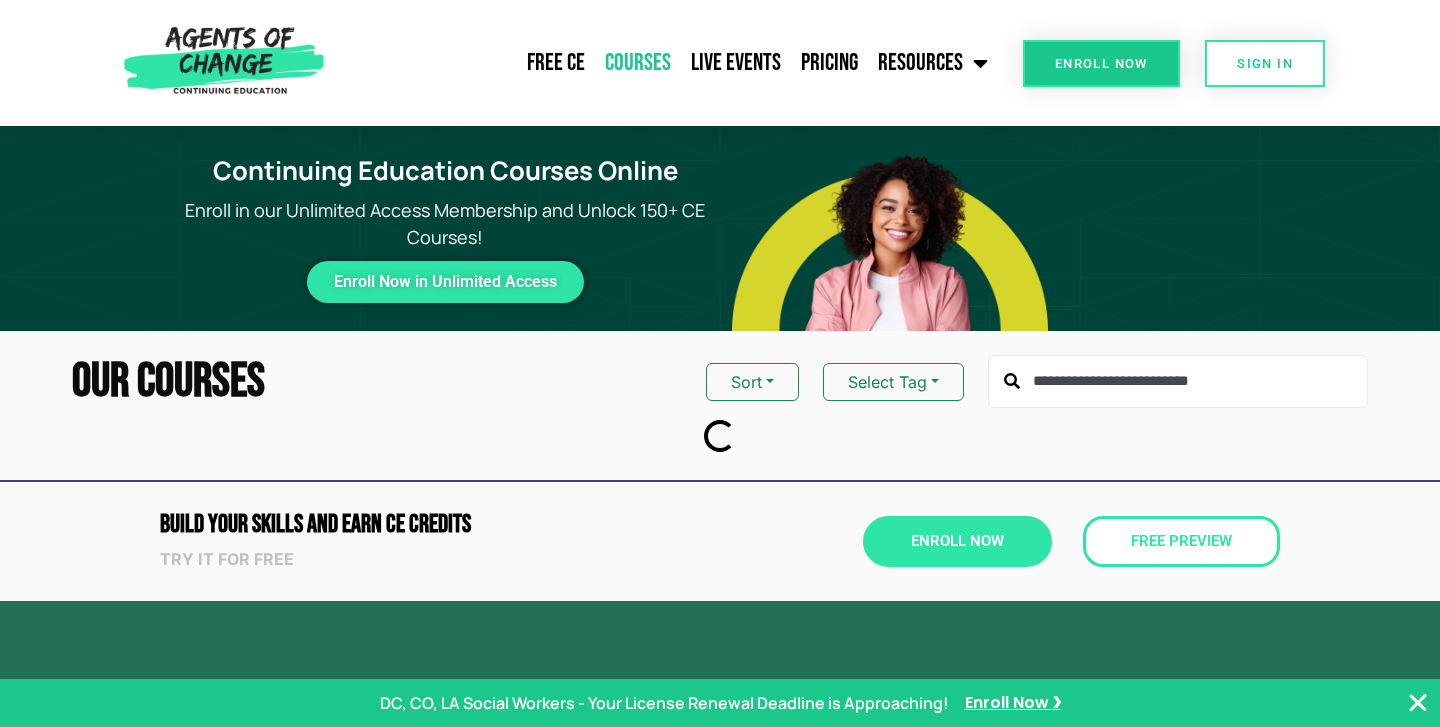 scroll, scrollTop: 0, scrollLeft: 0, axis: both 